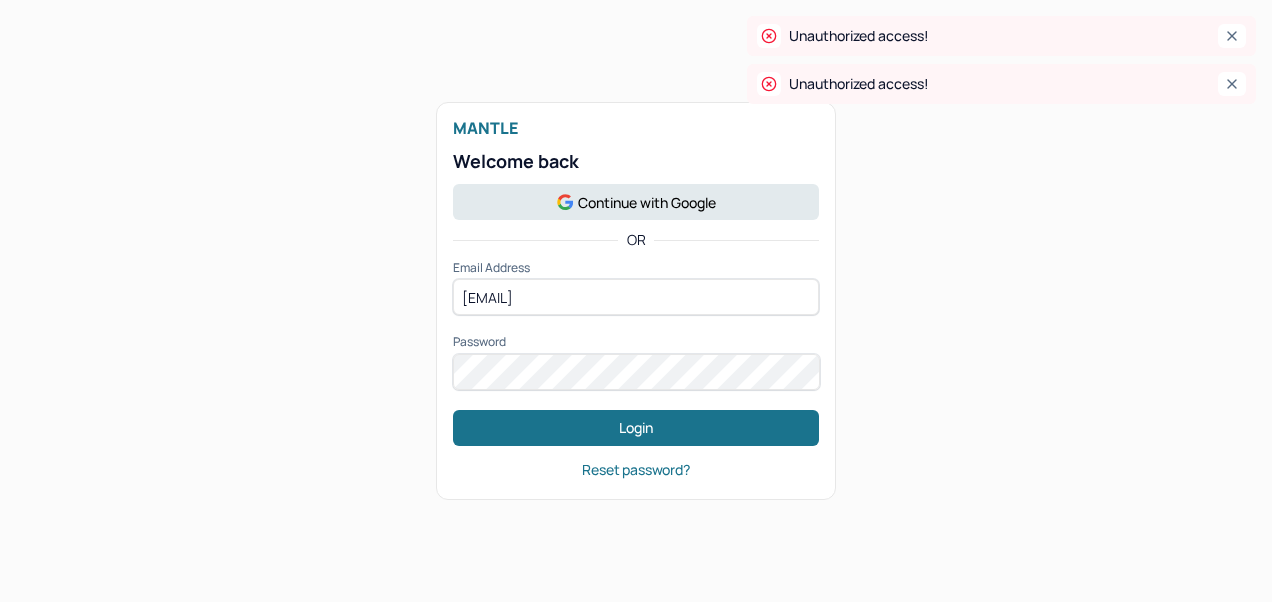 scroll, scrollTop: 0, scrollLeft: 0, axis: both 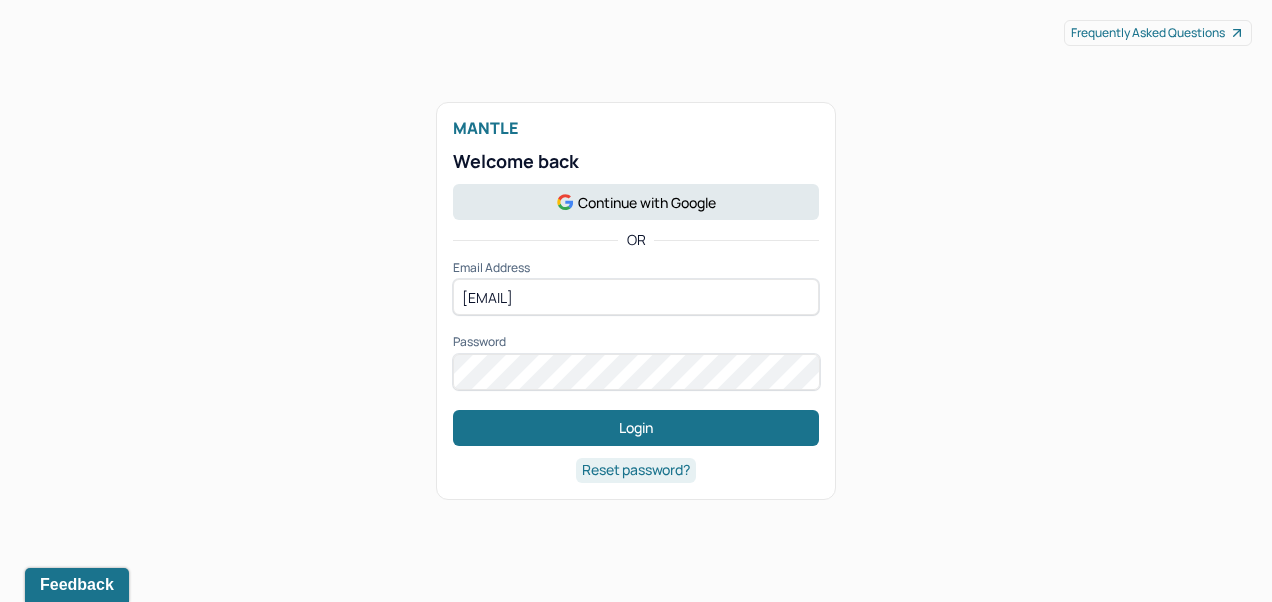 click on "Reset password?" at bounding box center [636, 470] 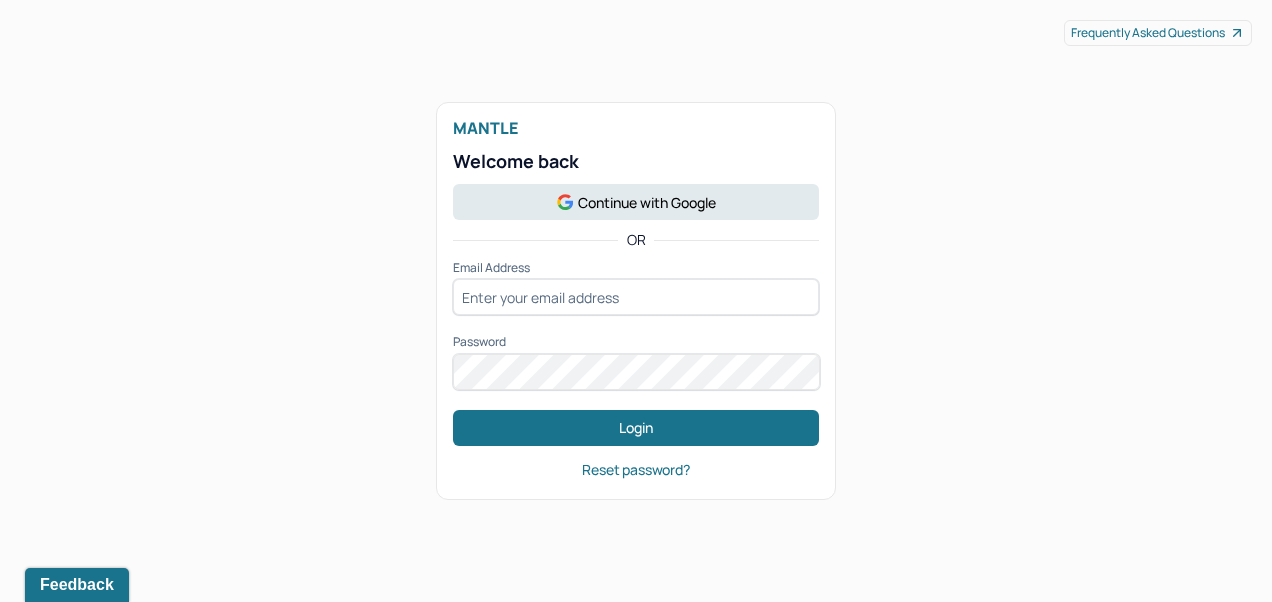 type on "[EMAIL]" 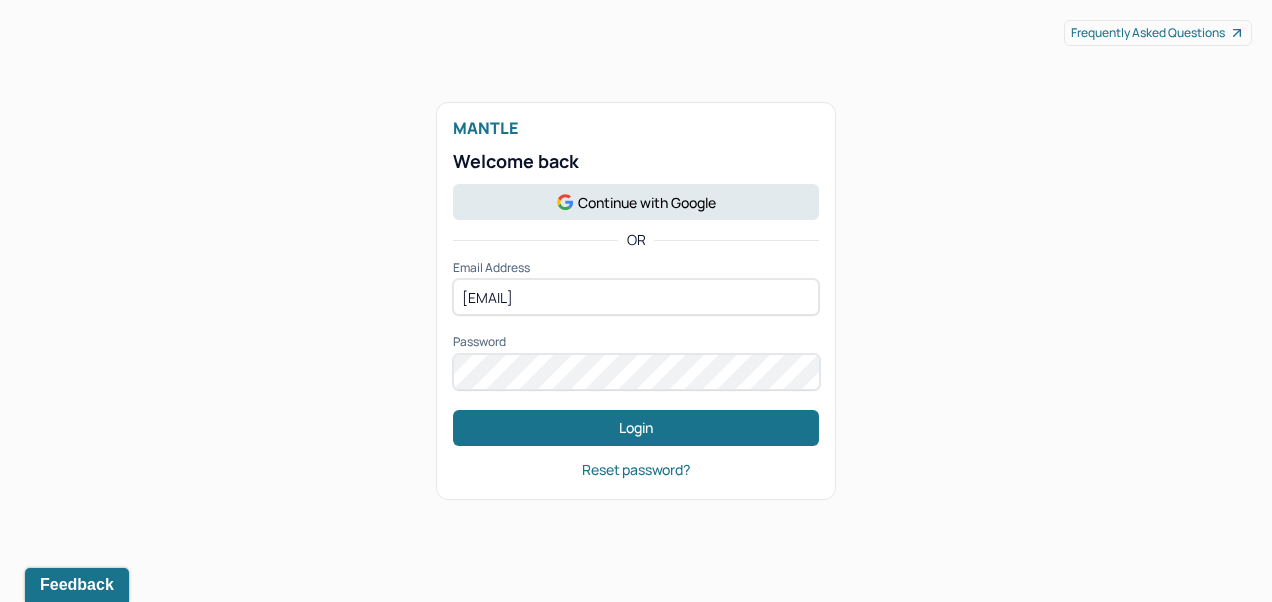 click on "[EMAIL]" at bounding box center (636, 297) 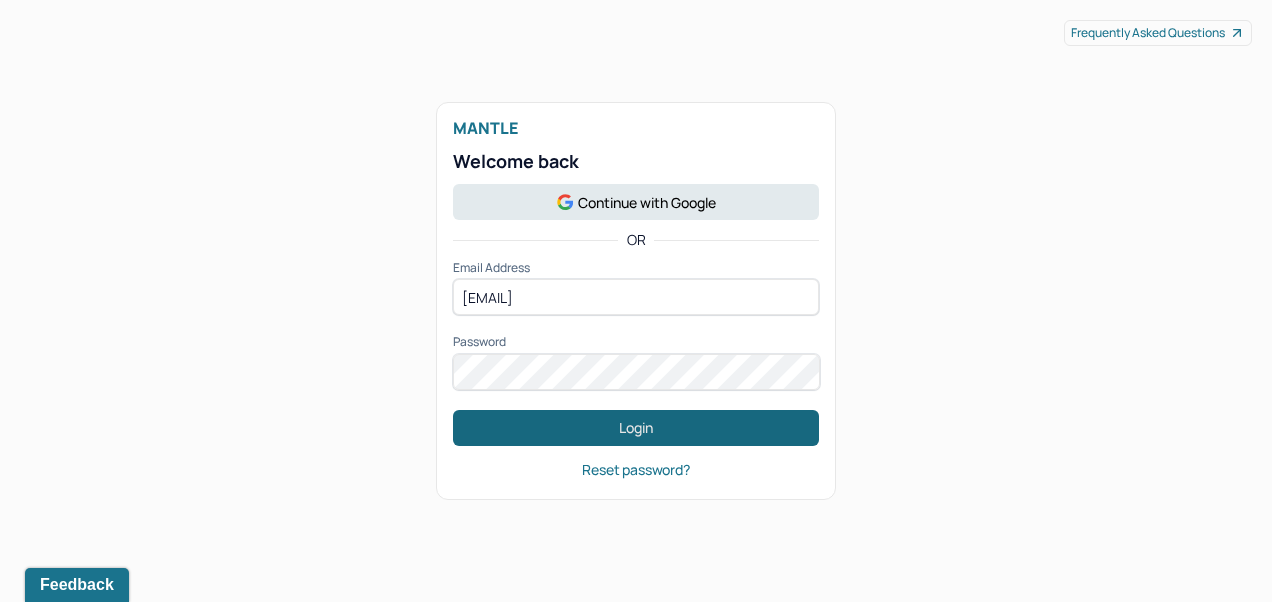 click on "Login" at bounding box center (636, 428) 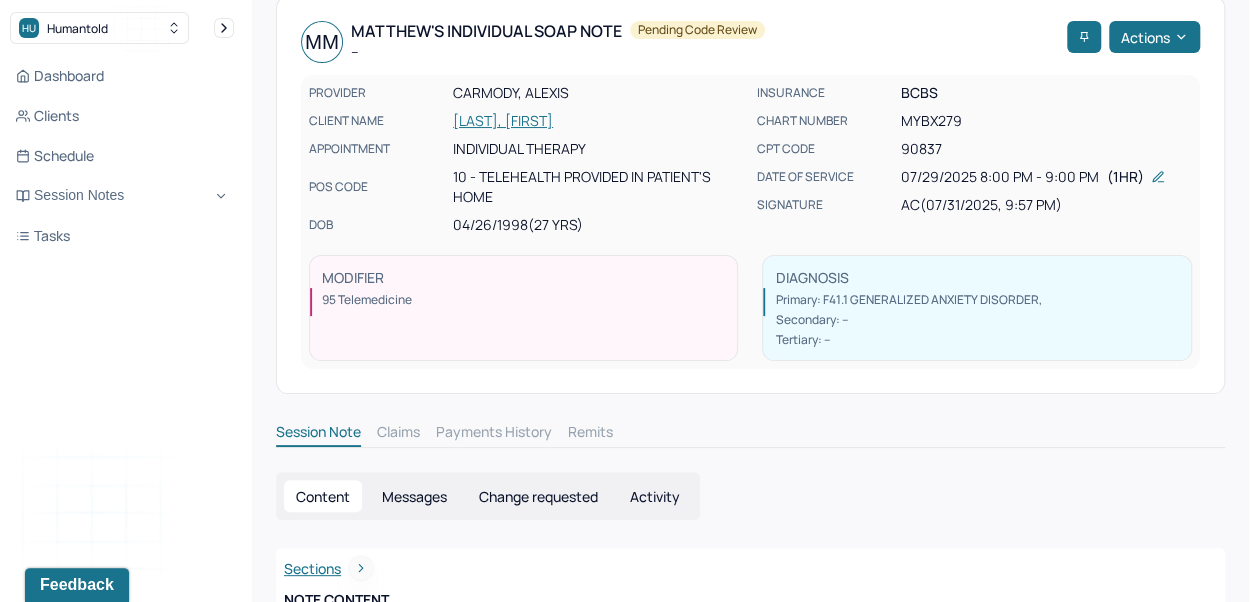 scroll, scrollTop: 0, scrollLeft: 0, axis: both 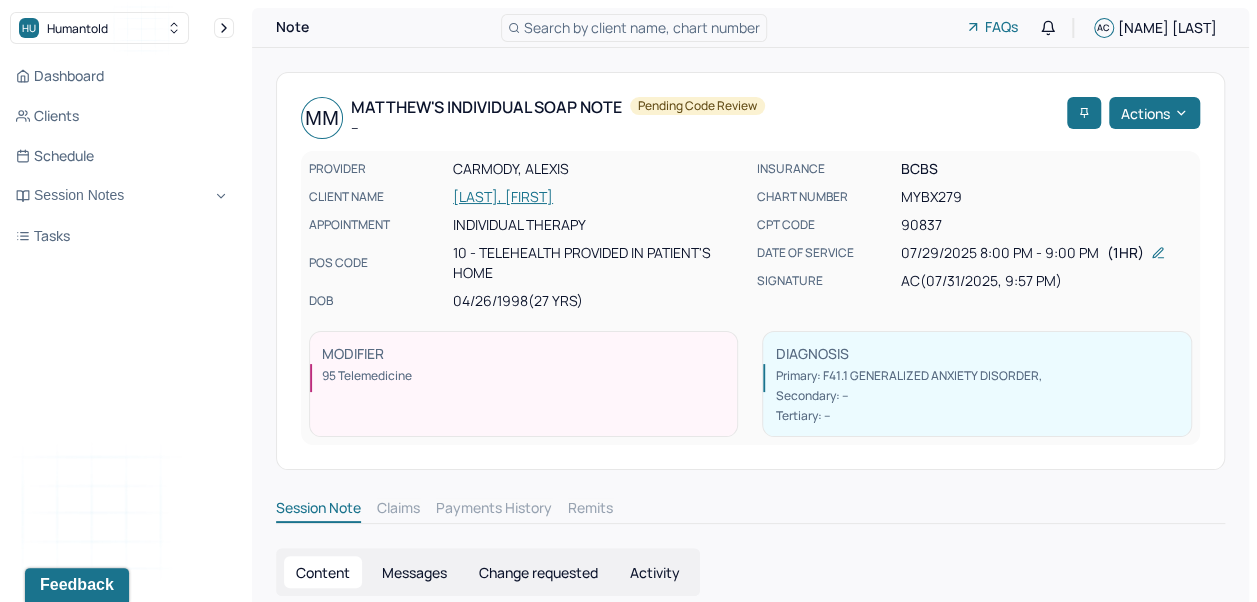 click on "Search by client name, chart number" at bounding box center (642, 27) 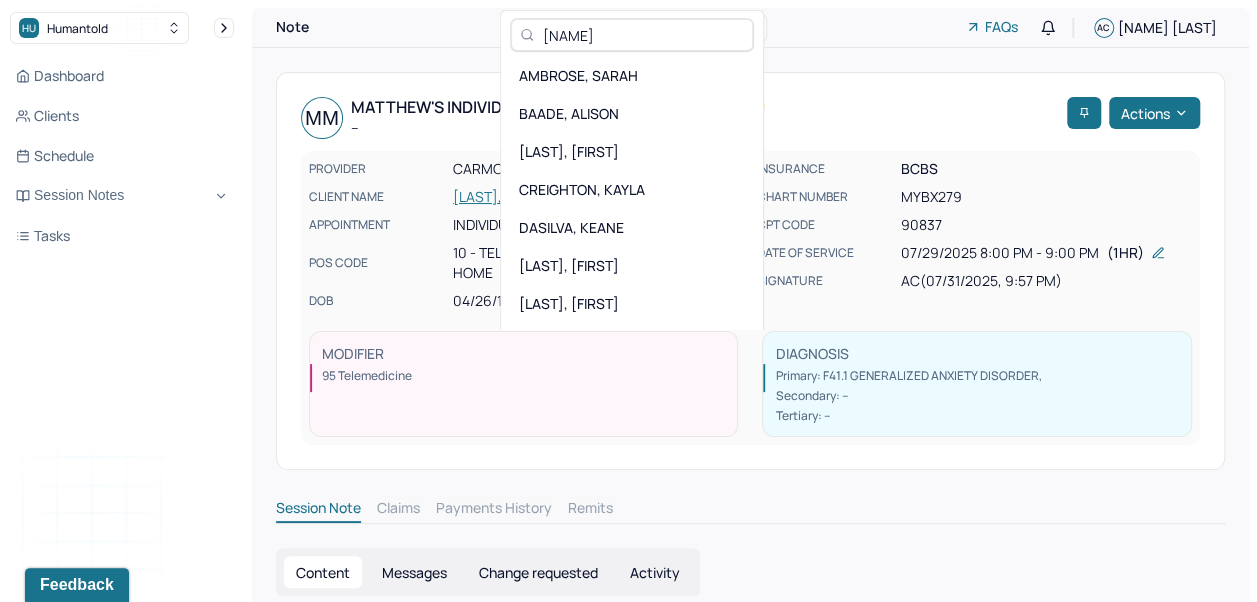 type on "[NAME]" 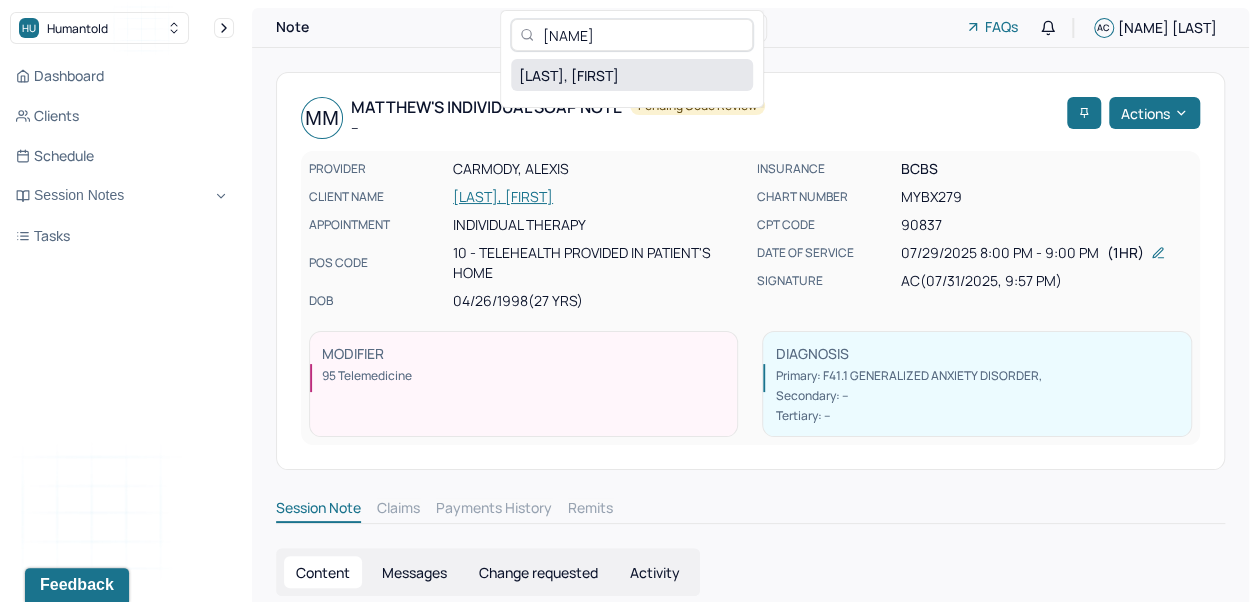 click on "[LAST], [FIRST]" at bounding box center (632, 75) 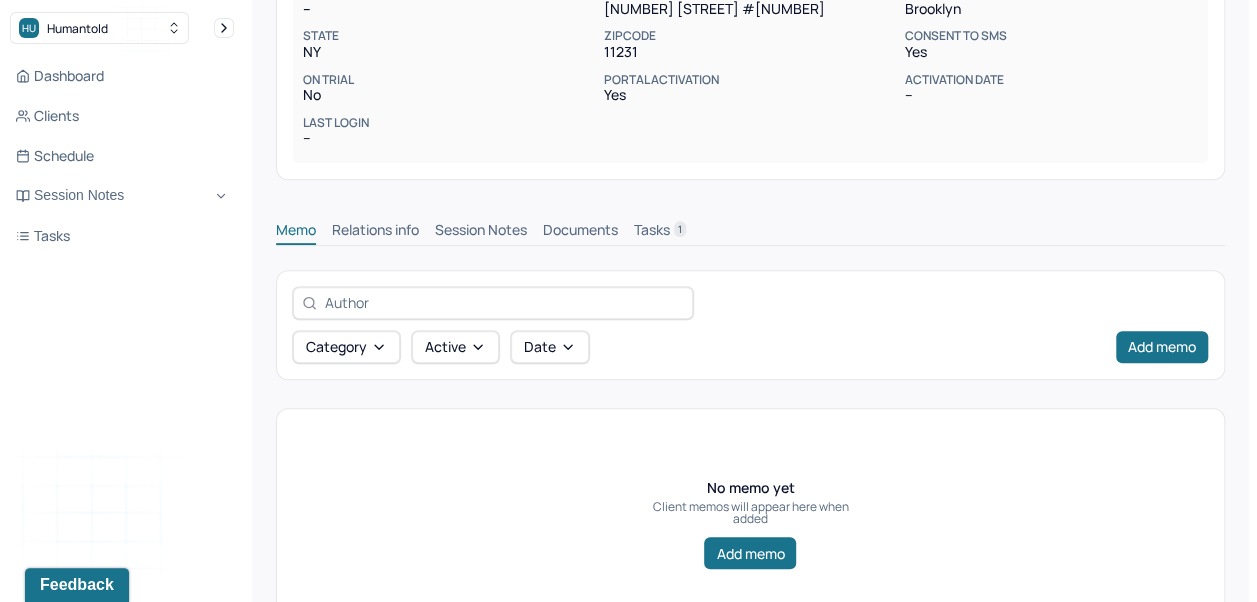 scroll, scrollTop: 380, scrollLeft: 0, axis: vertical 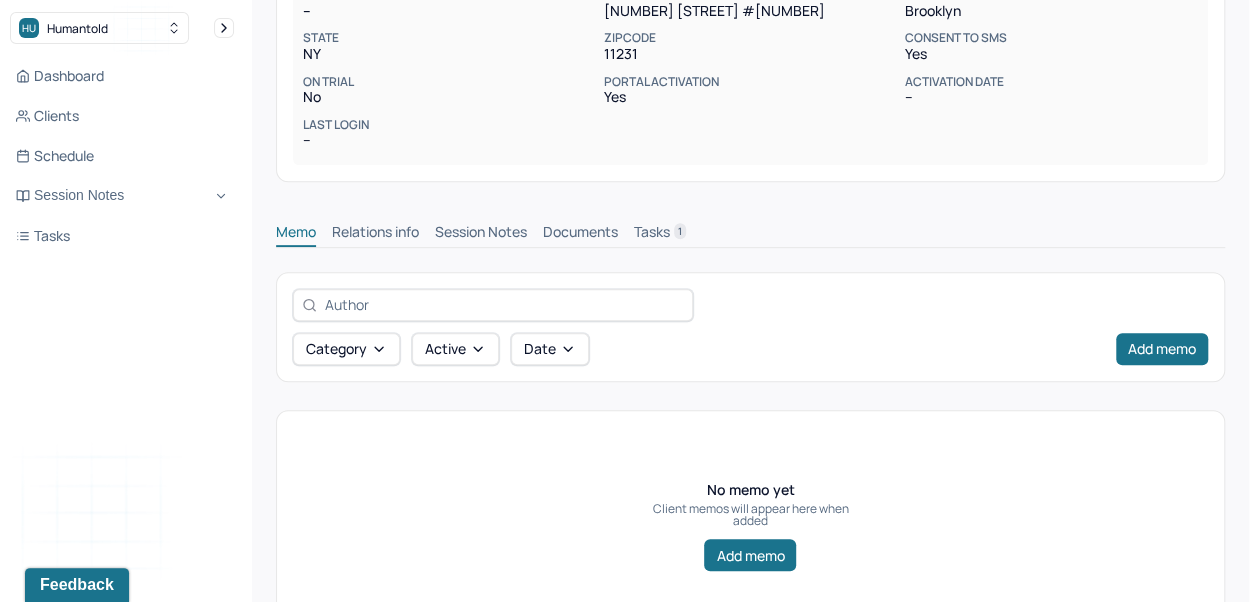 click on "Session Notes" at bounding box center (481, 234) 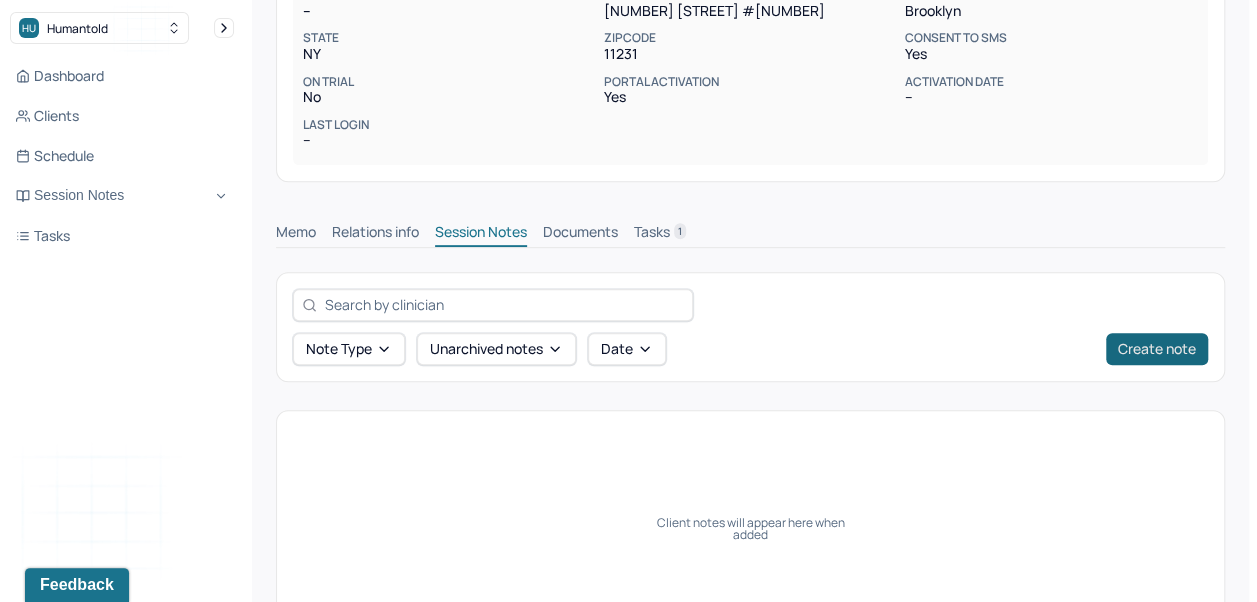 click on "Create note" at bounding box center [1157, 349] 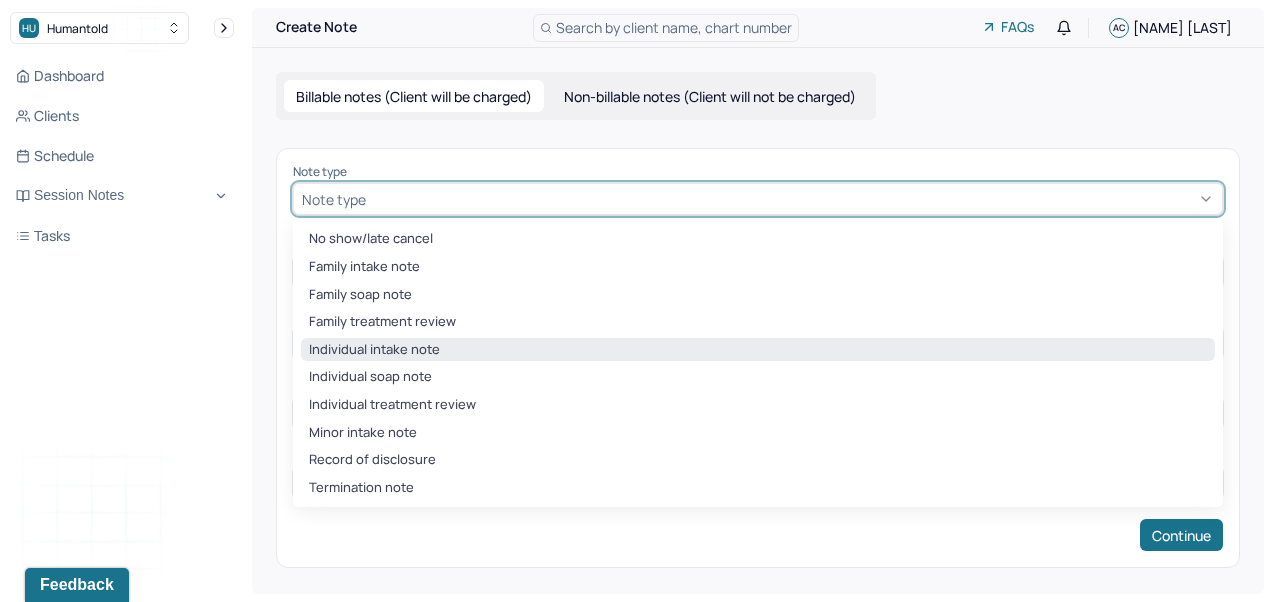 click on "Individual intake note" at bounding box center (758, 350) 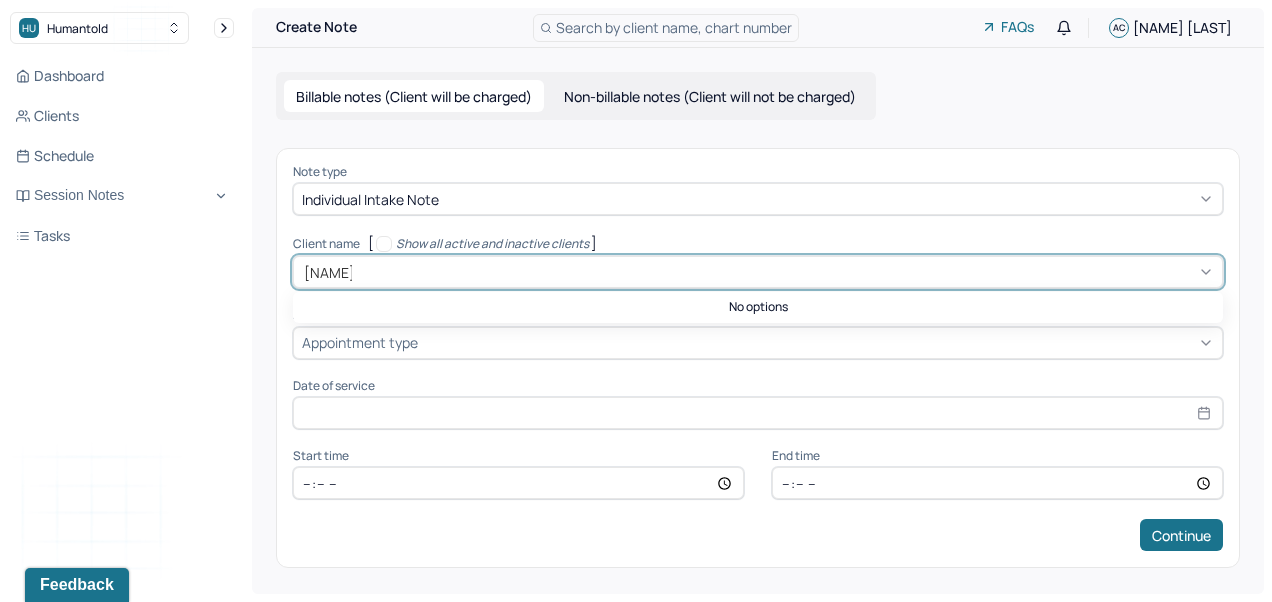 type on "[NAME]" 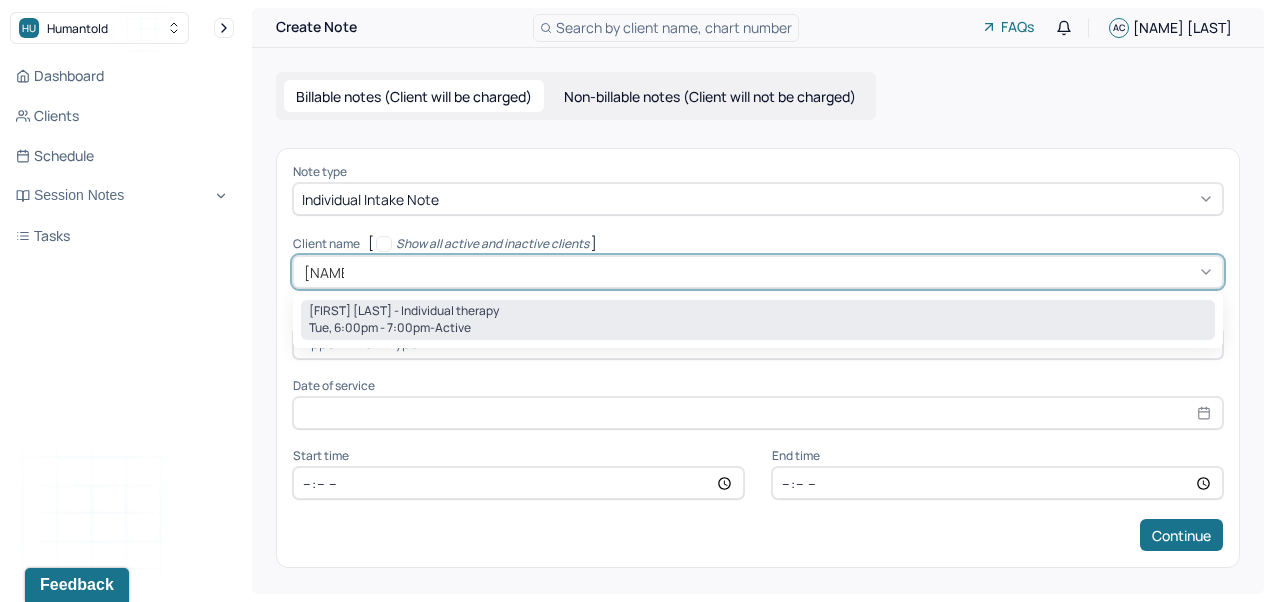 click on "[FIRST] [LAST] - Individual therapy" at bounding box center (404, 311) 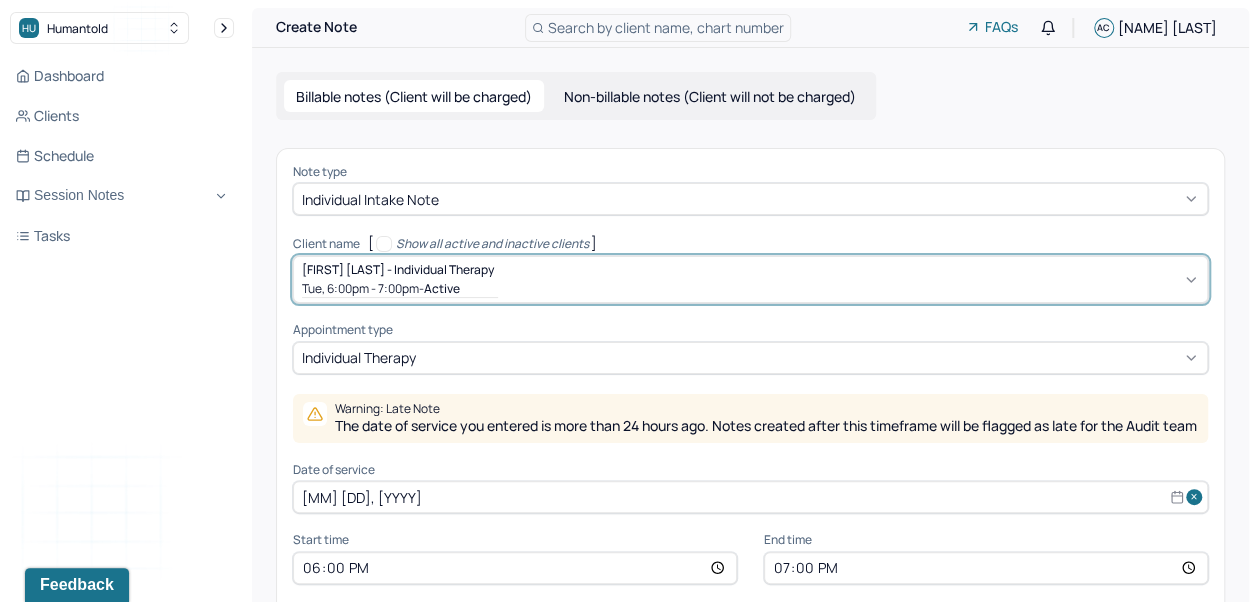 scroll, scrollTop: 96, scrollLeft: 0, axis: vertical 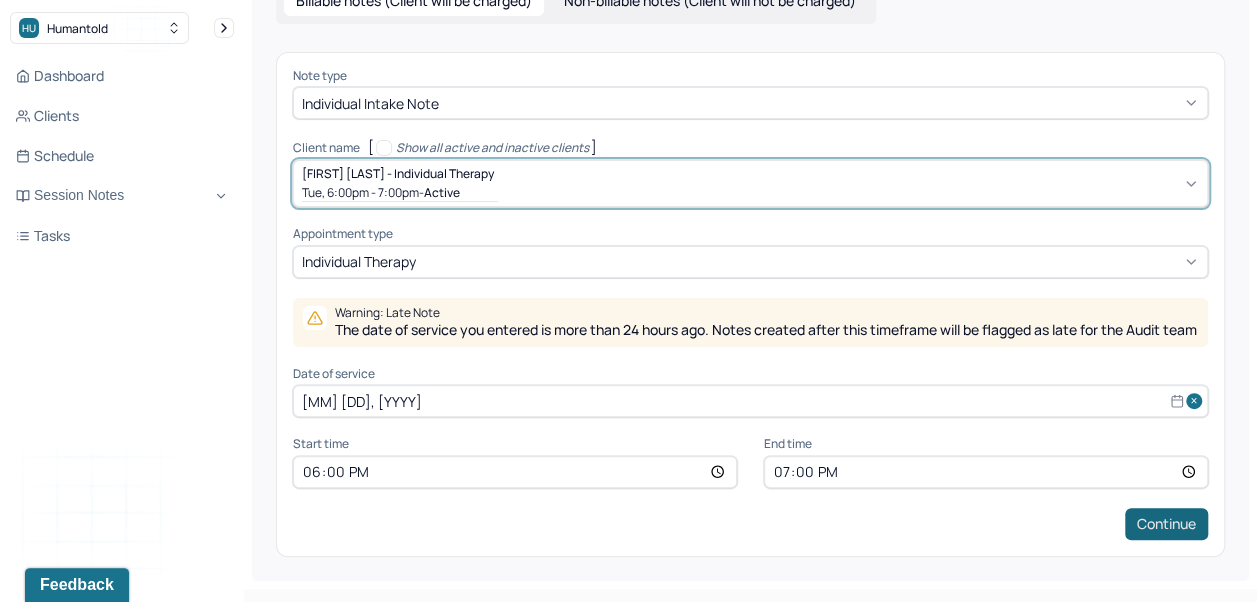 click on "Continue" at bounding box center (1166, 524) 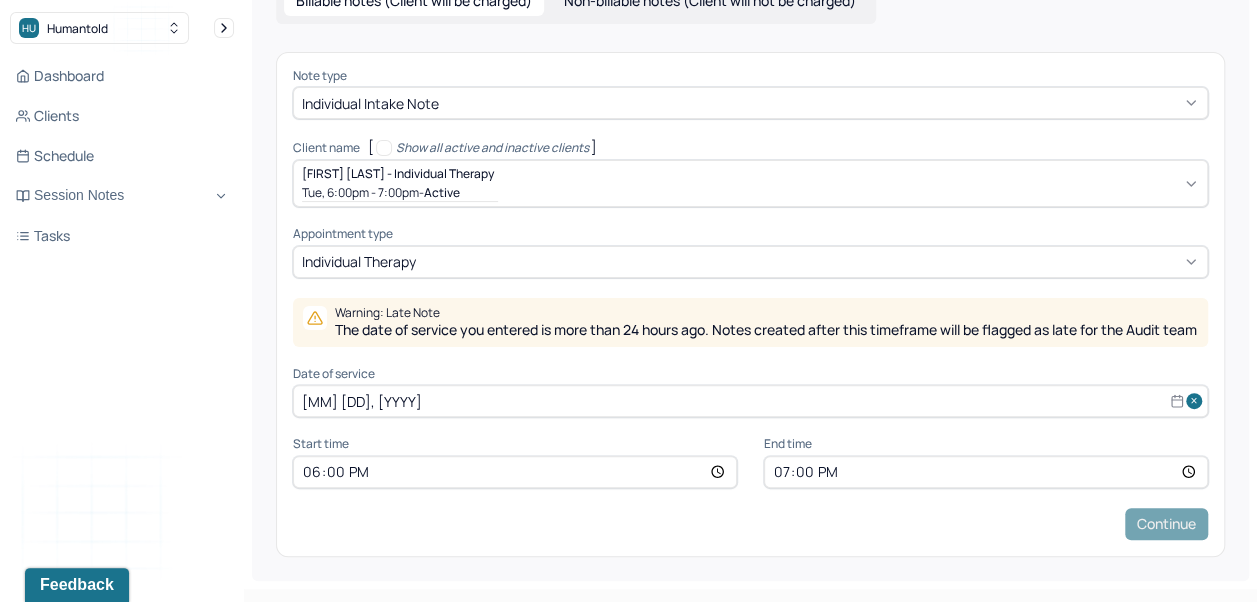 scroll, scrollTop: 0, scrollLeft: 0, axis: both 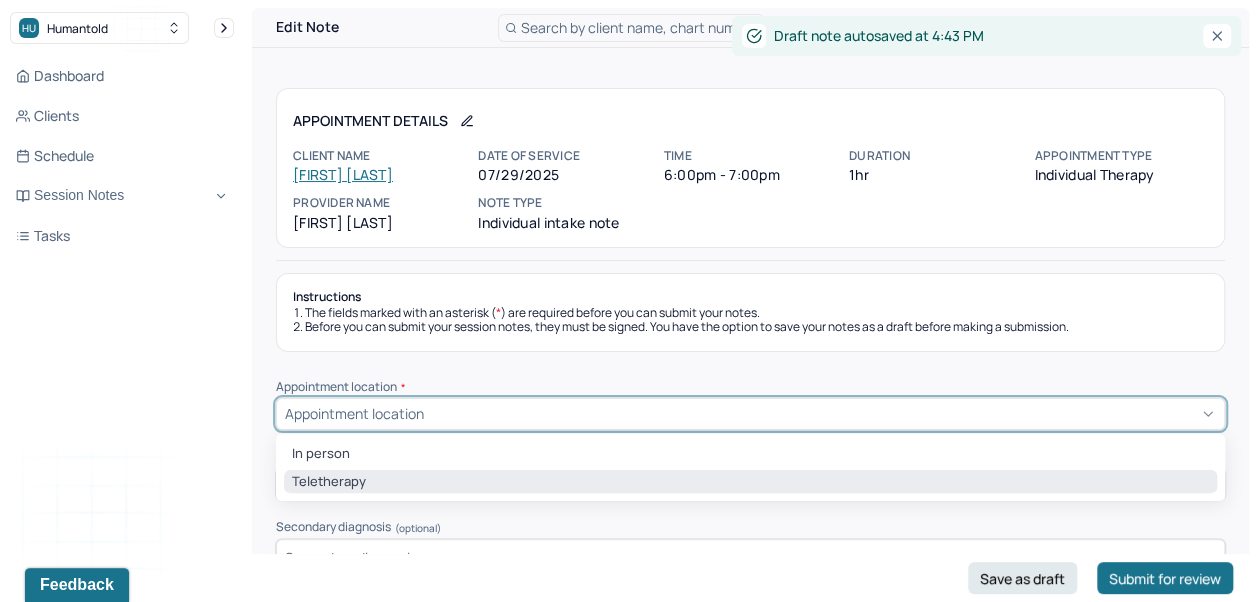 click on "Teletherapy" at bounding box center (750, 482) 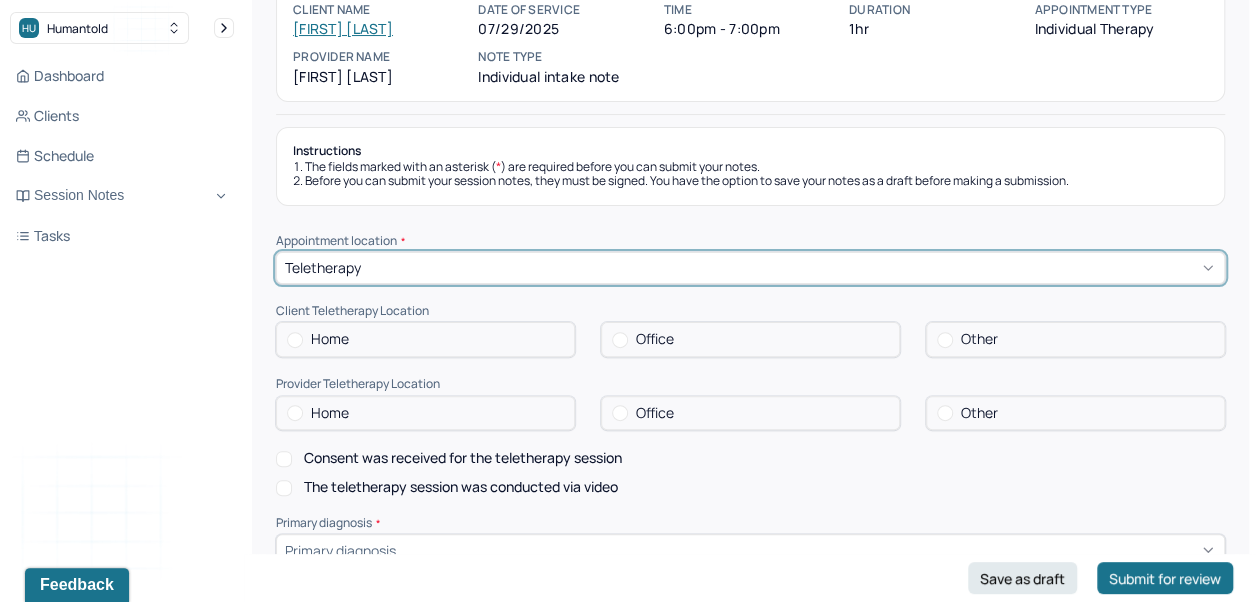scroll, scrollTop: 149, scrollLeft: 0, axis: vertical 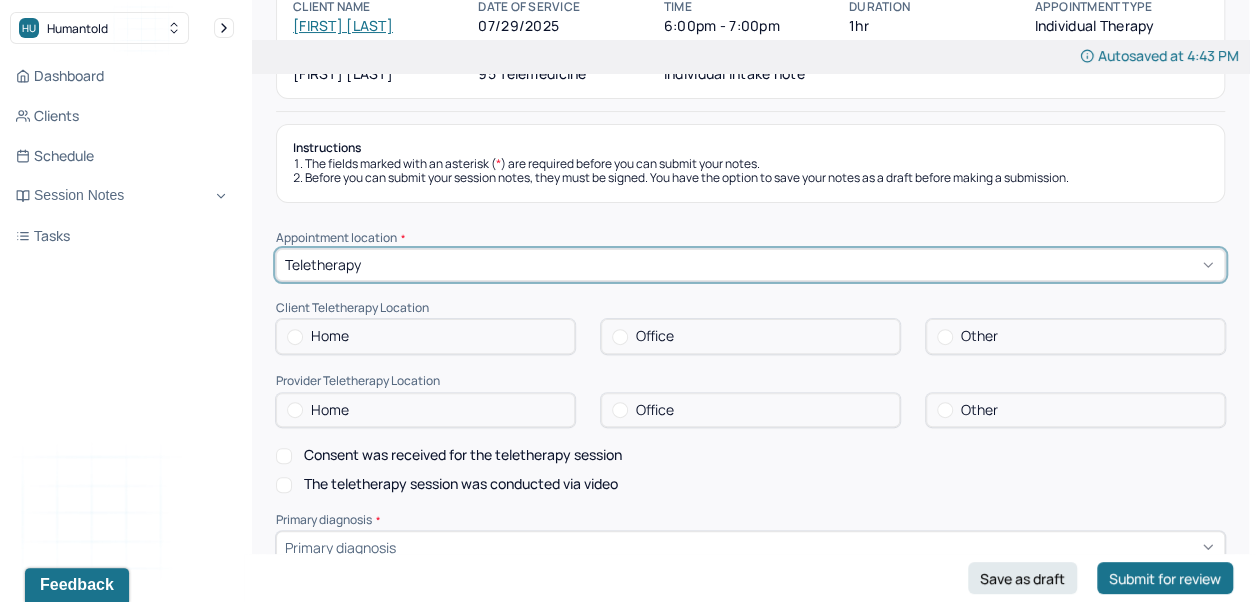 click on "Home" at bounding box center (425, 336) 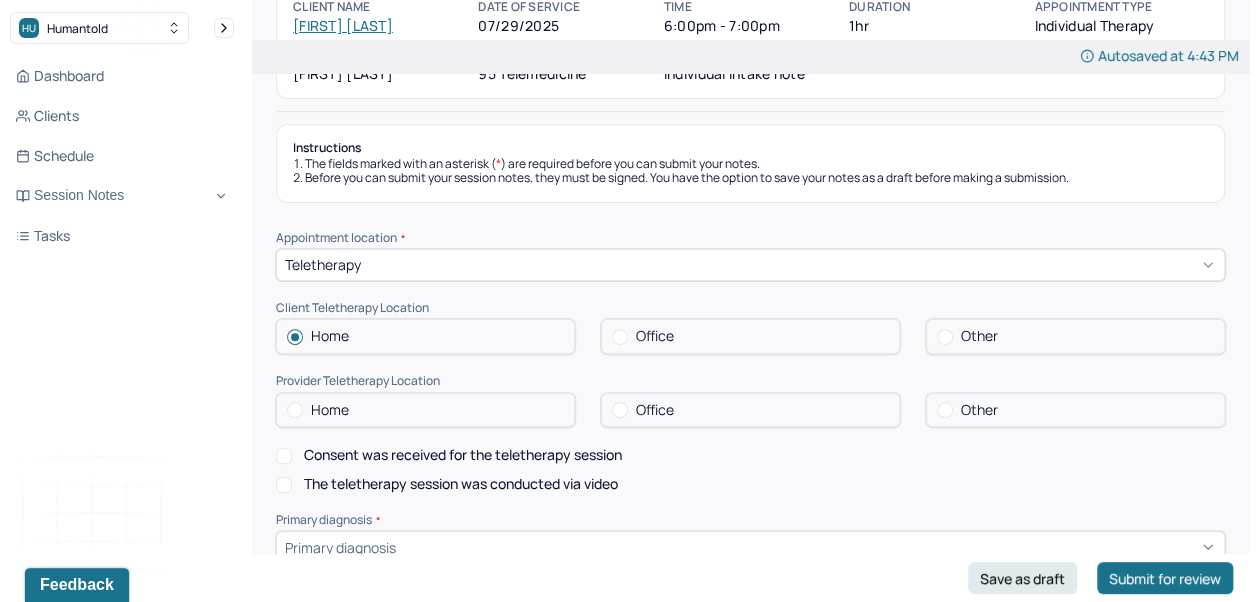 click on "Home" at bounding box center [425, 410] 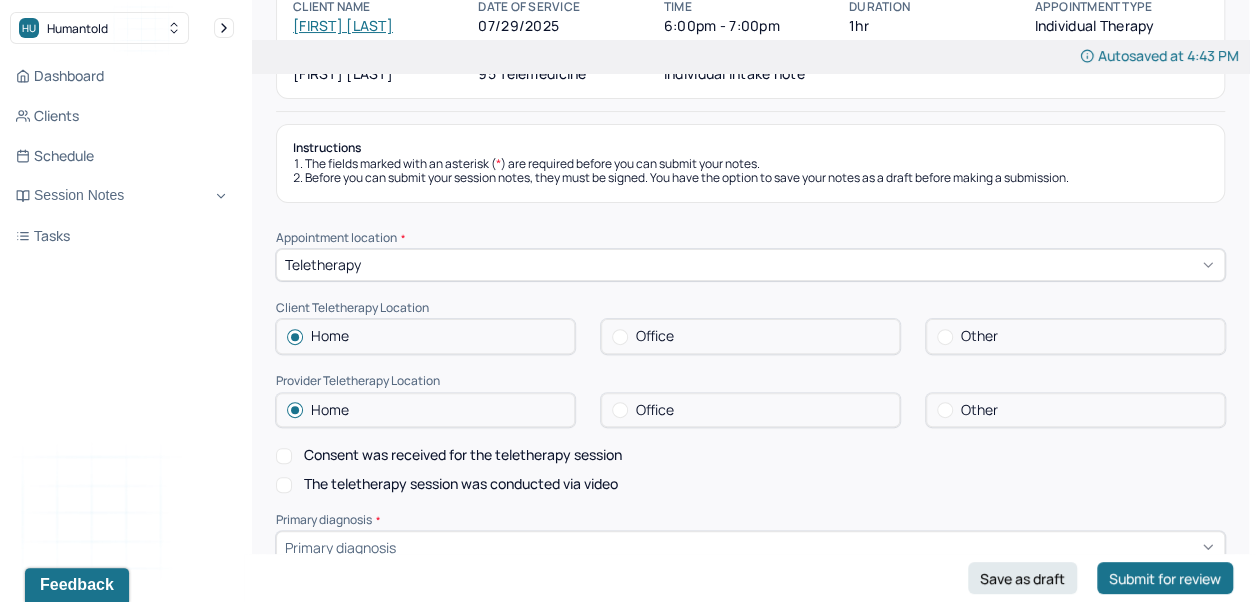 click on "Consent was received for the teletherapy session" at bounding box center [463, 455] 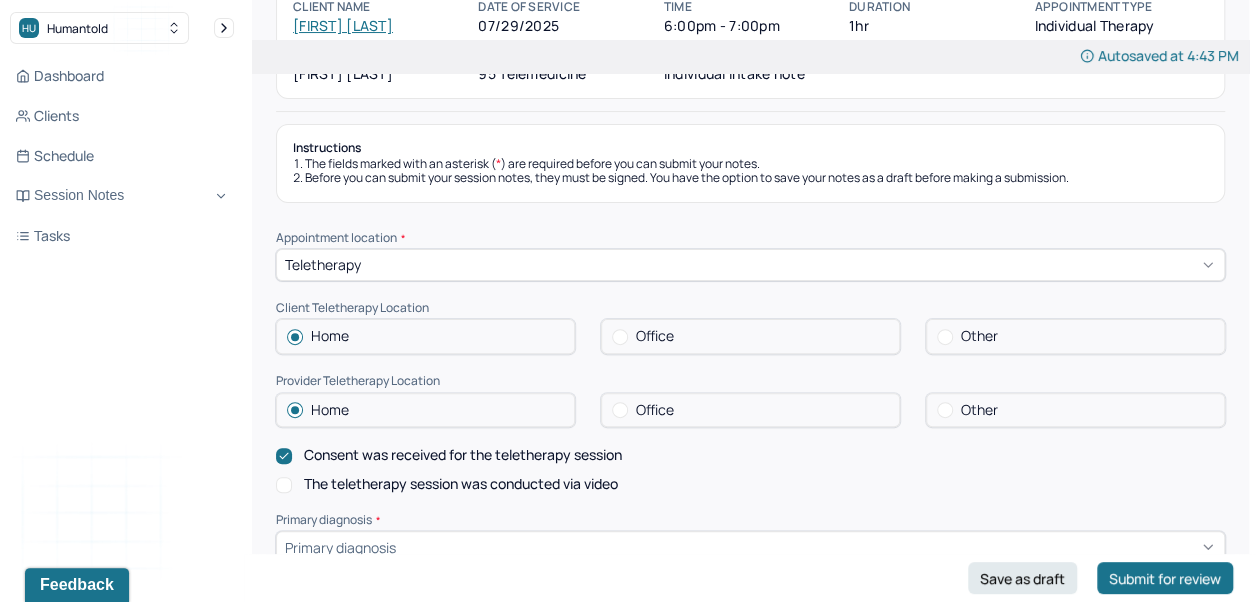 click on "The teletherapy session was conducted via video" at bounding box center [461, 484] 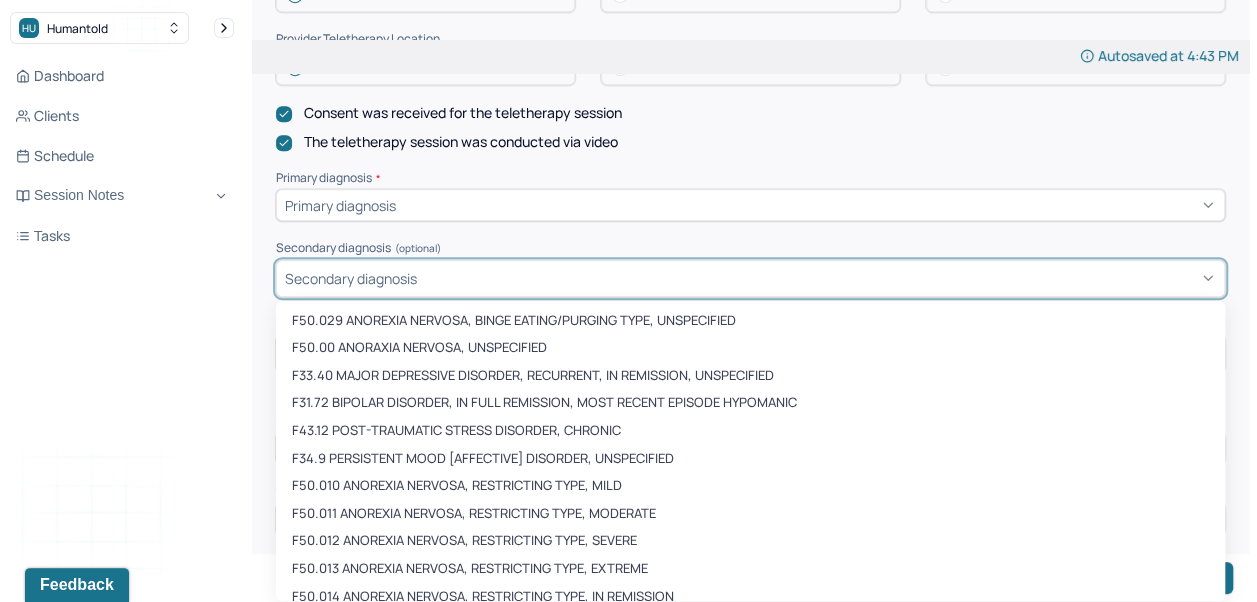 scroll, scrollTop: 494, scrollLeft: 0, axis: vertical 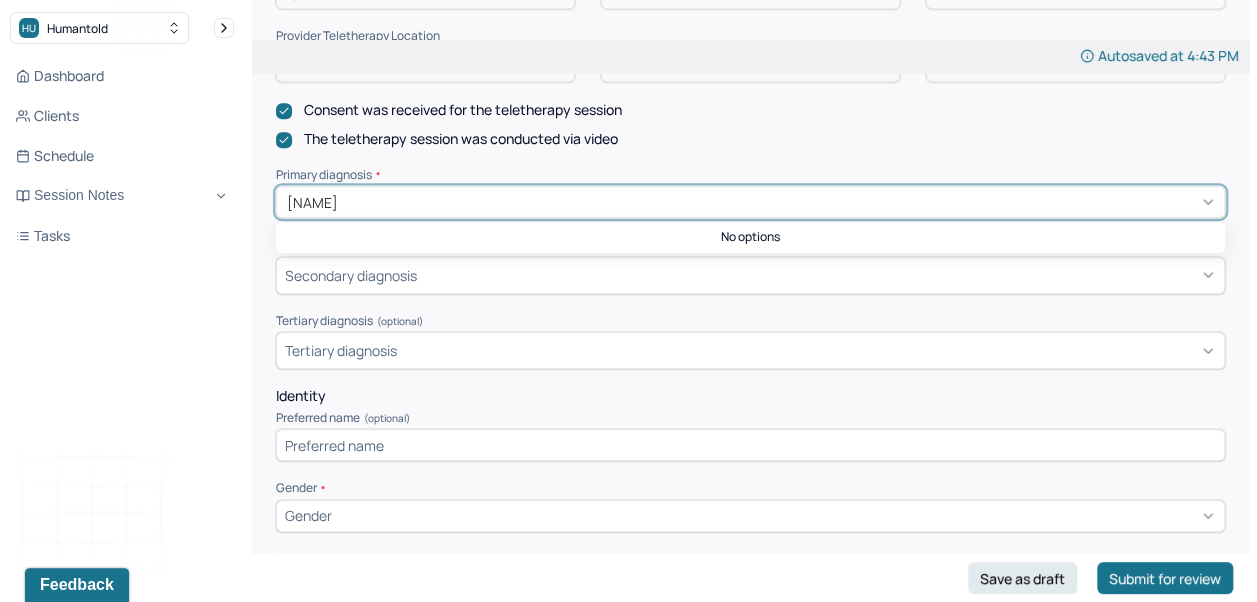 type on "adjustment" 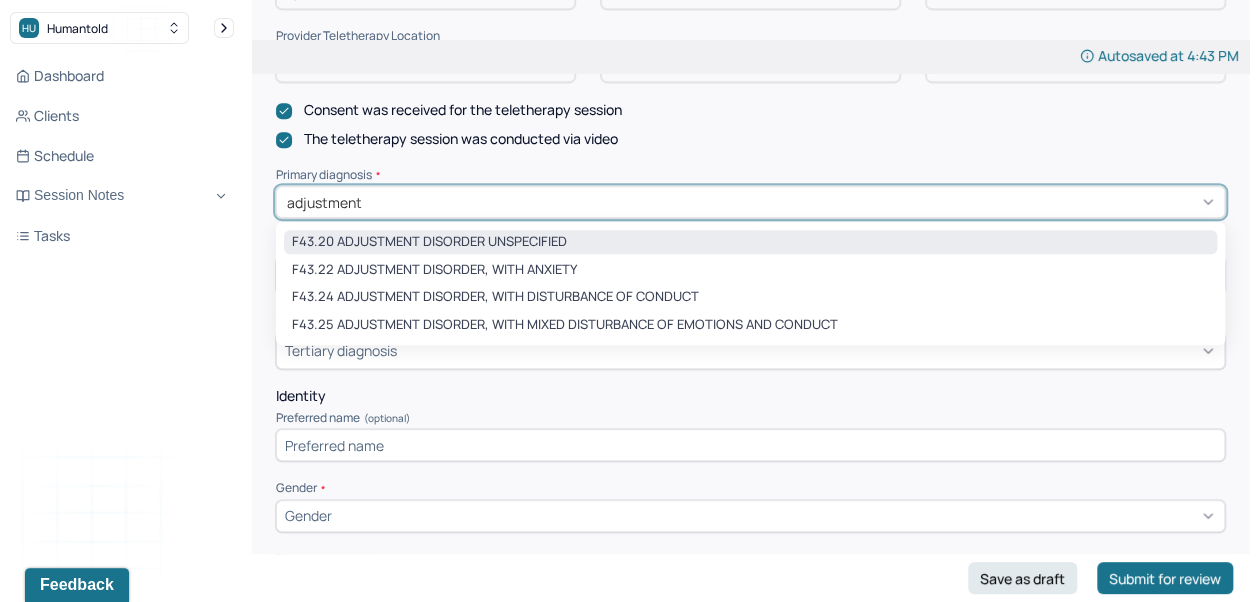 click on "F43.20 ADJUSTMENT DISORDER UNSPECIFIED" at bounding box center (750, 242) 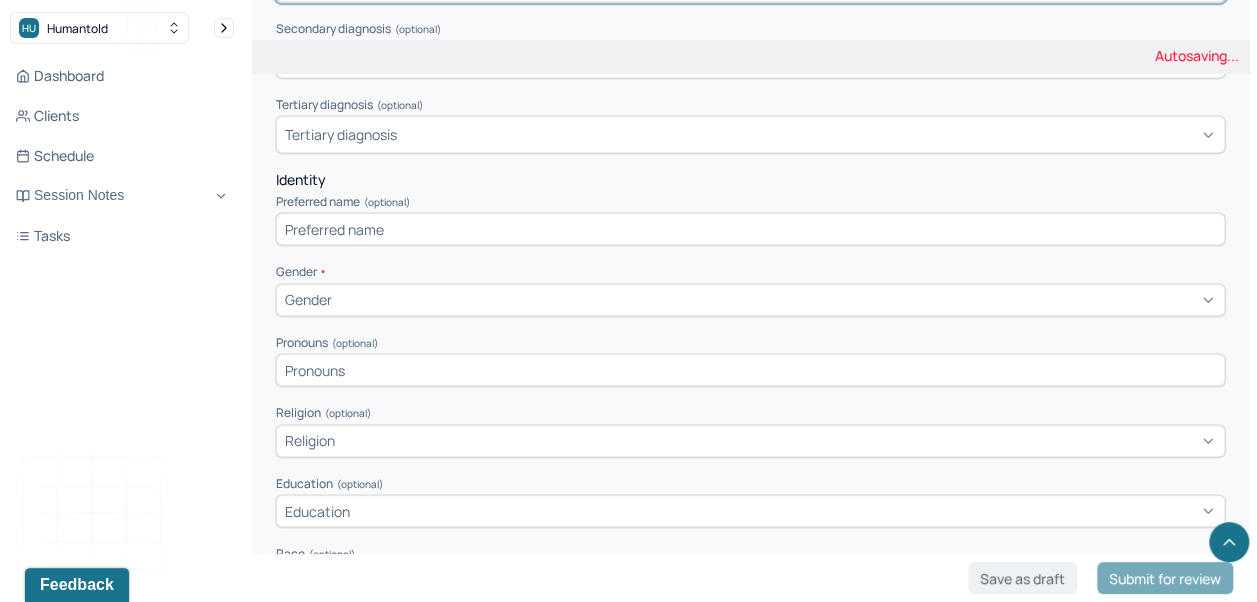 scroll, scrollTop: 720, scrollLeft: 0, axis: vertical 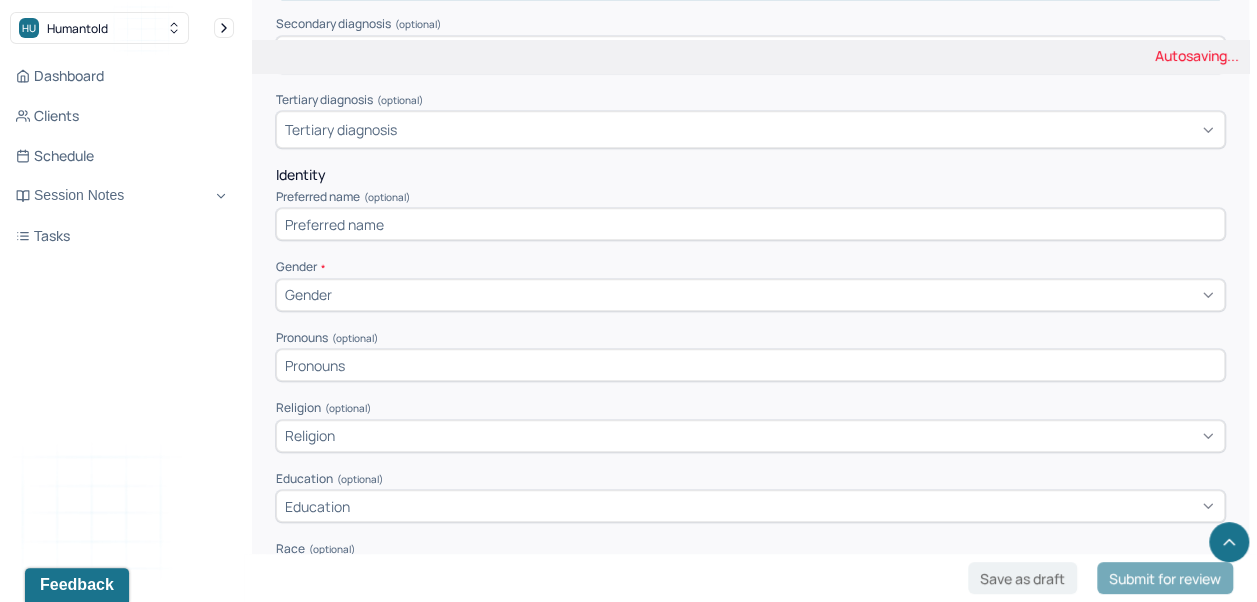 click at bounding box center [750, 224] 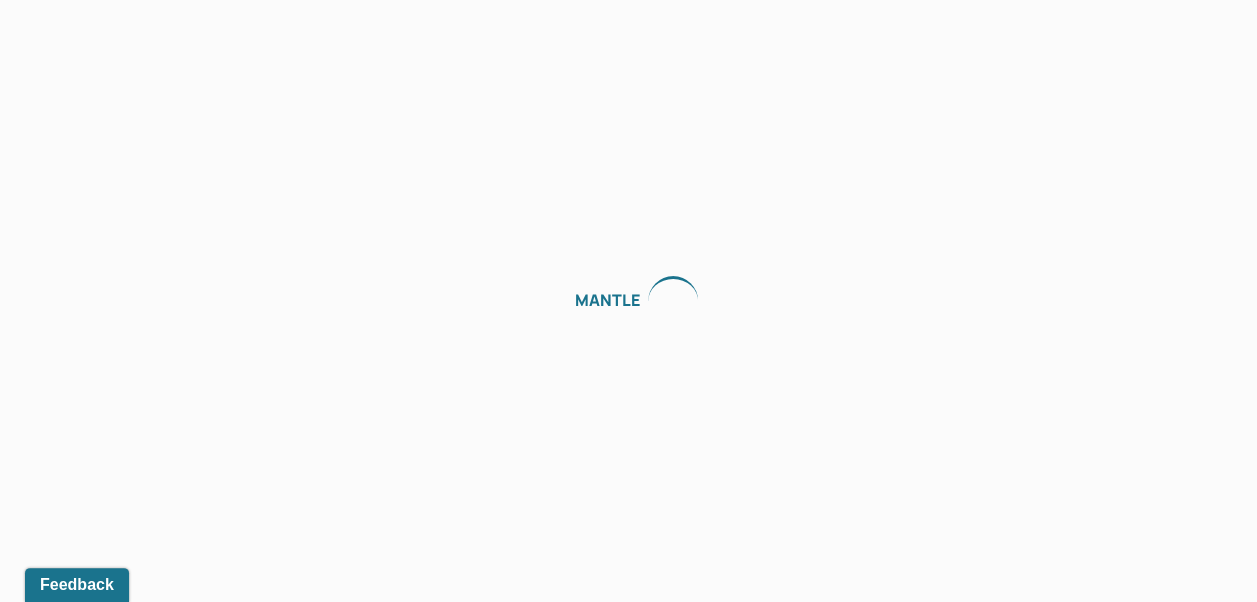 scroll, scrollTop: 0, scrollLeft: 0, axis: both 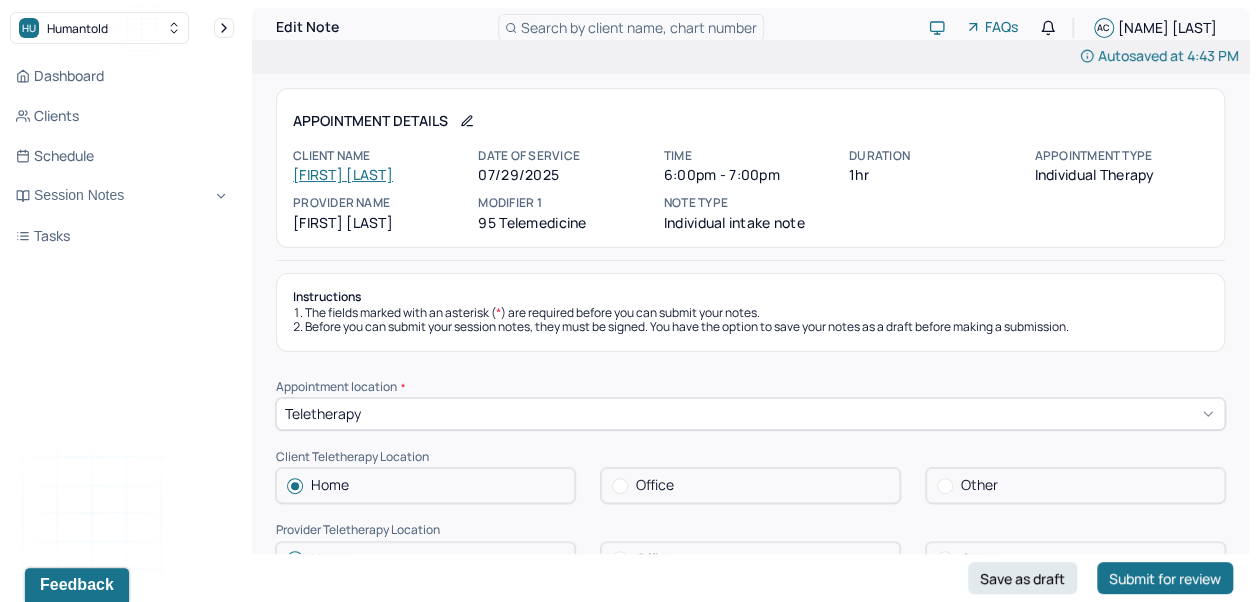click on "Search by client name, chart number" at bounding box center (639, 27) 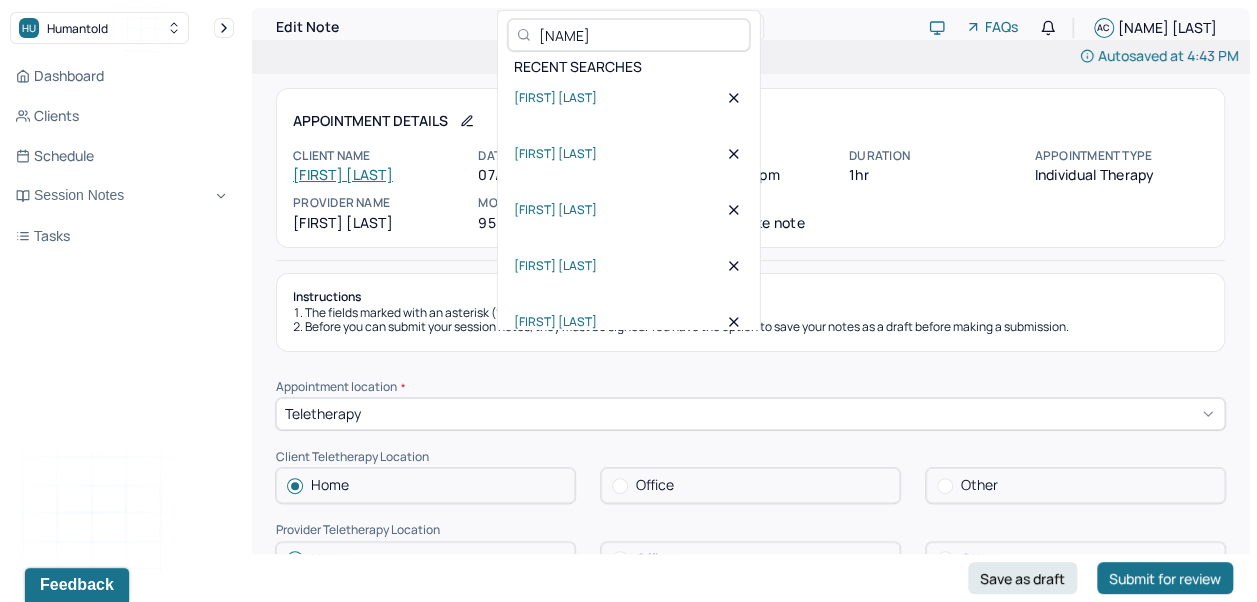 type on "[NAME]" 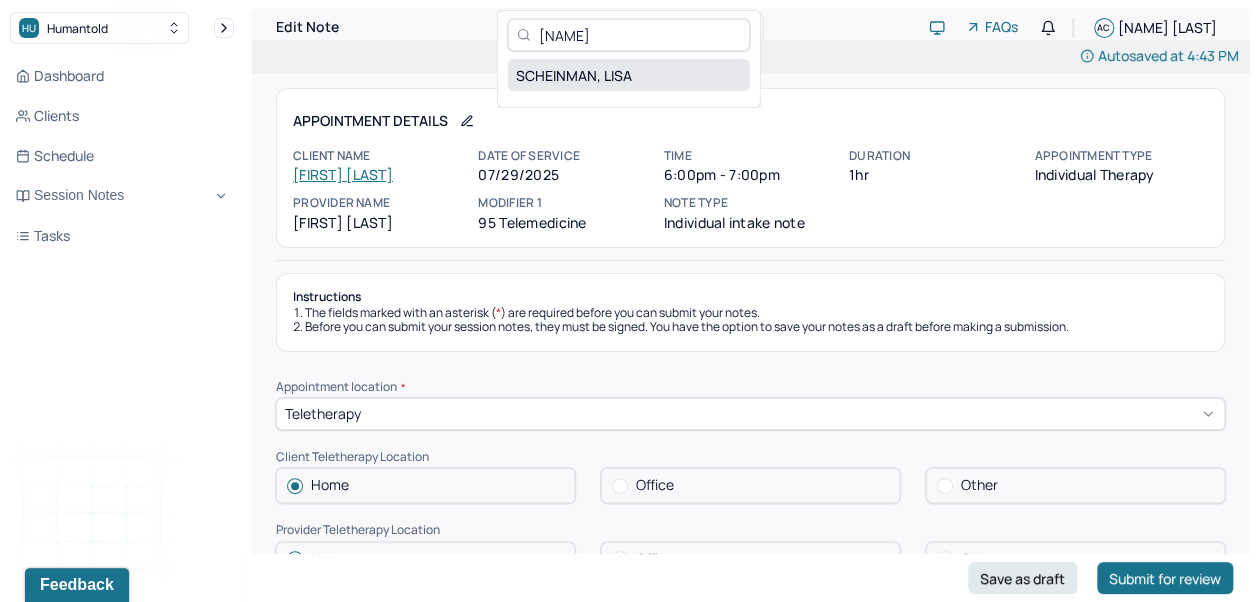 click on "SCHEINMAN, LISA" at bounding box center (629, 75) 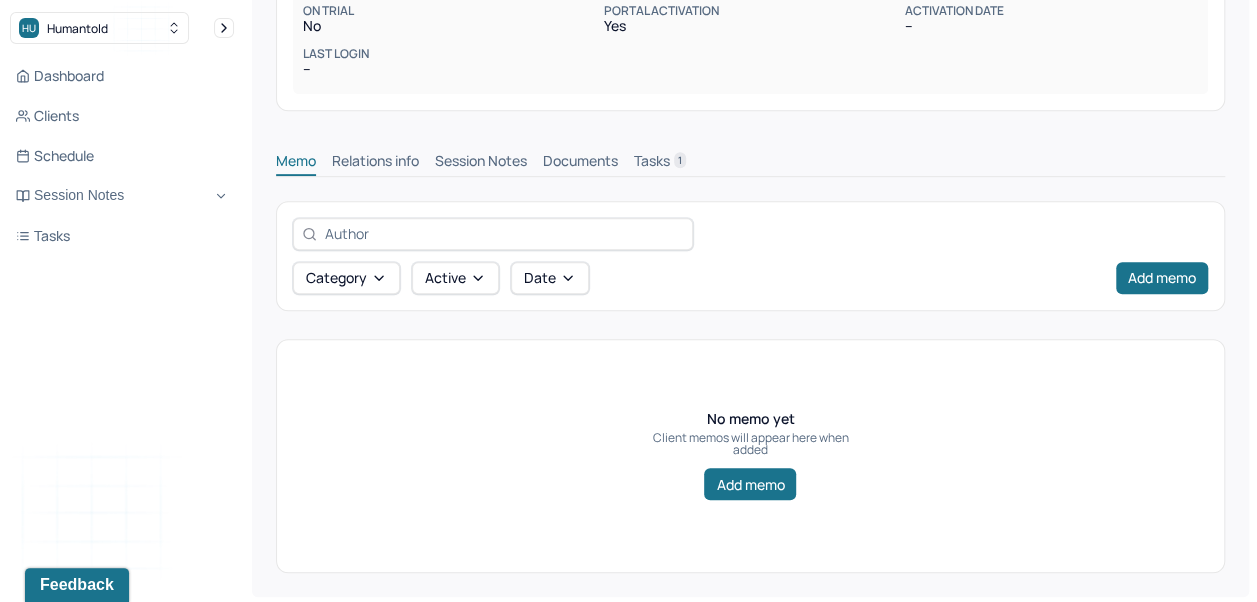 click on "Session Notes" at bounding box center [481, 163] 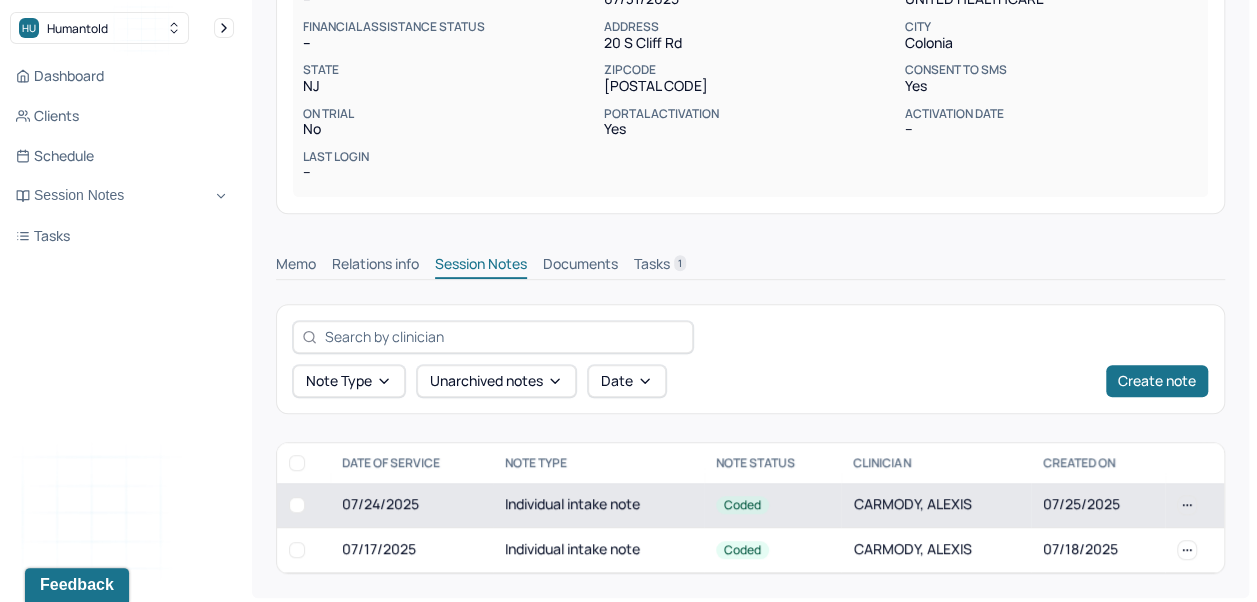 click on "Individual intake note" at bounding box center (599, 505) 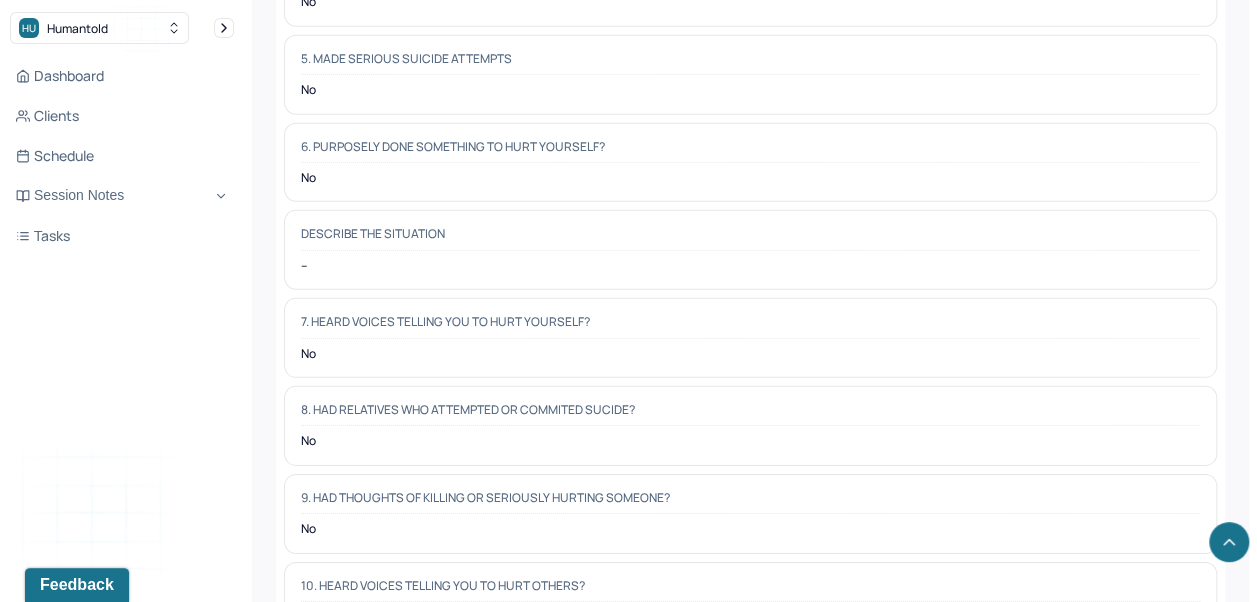 scroll, scrollTop: 6300, scrollLeft: 0, axis: vertical 